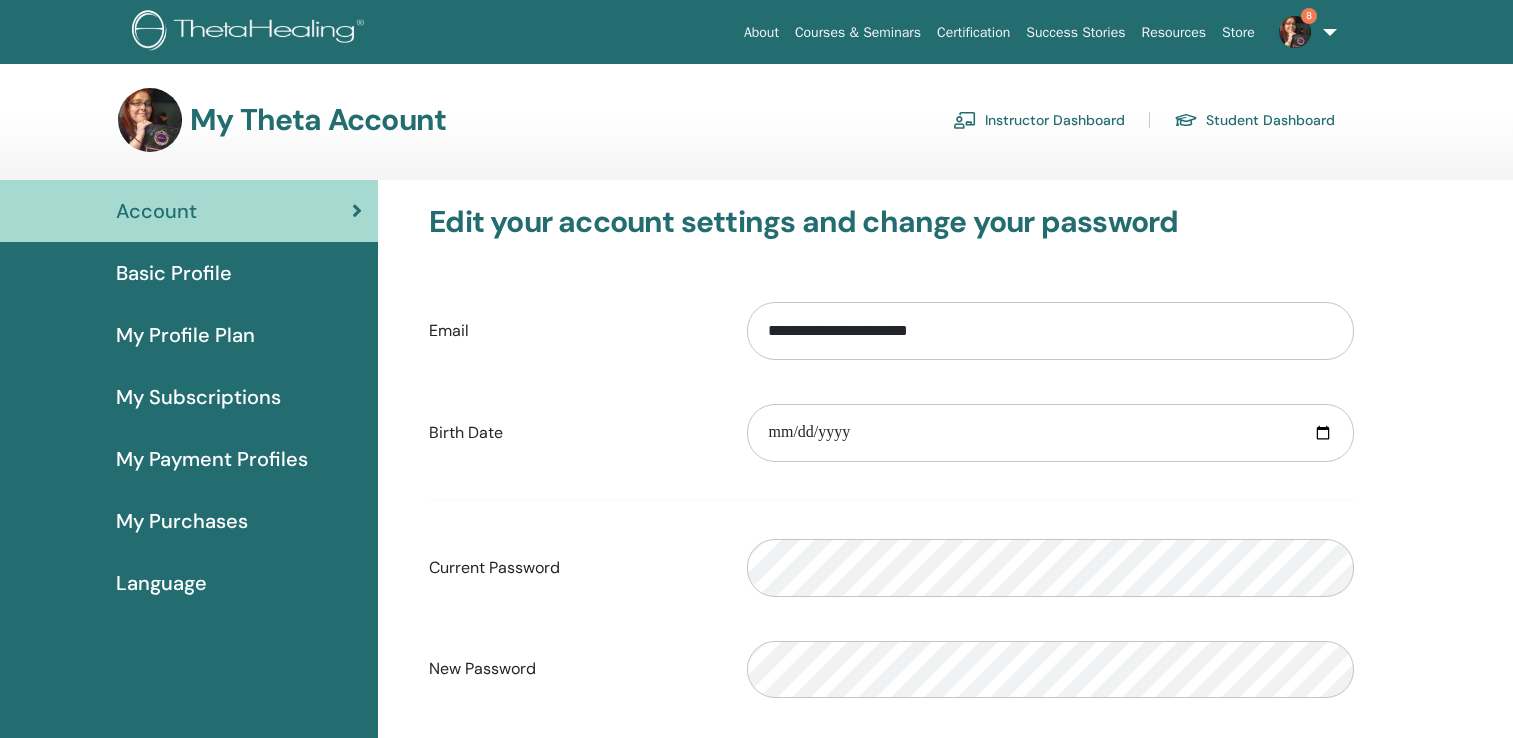 scroll, scrollTop: 0, scrollLeft: 0, axis: both 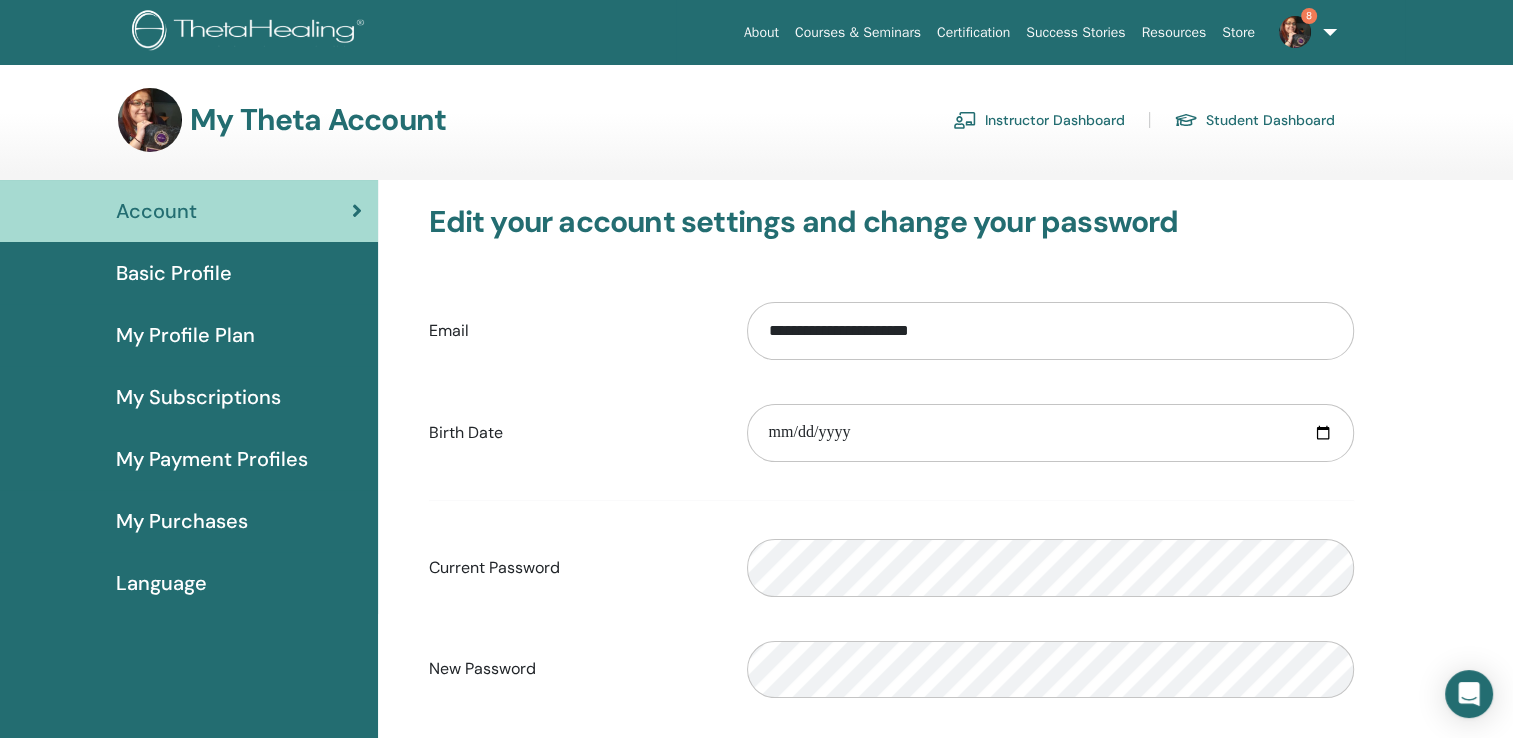 click on "Instructor Dashboard" at bounding box center [1039, 120] 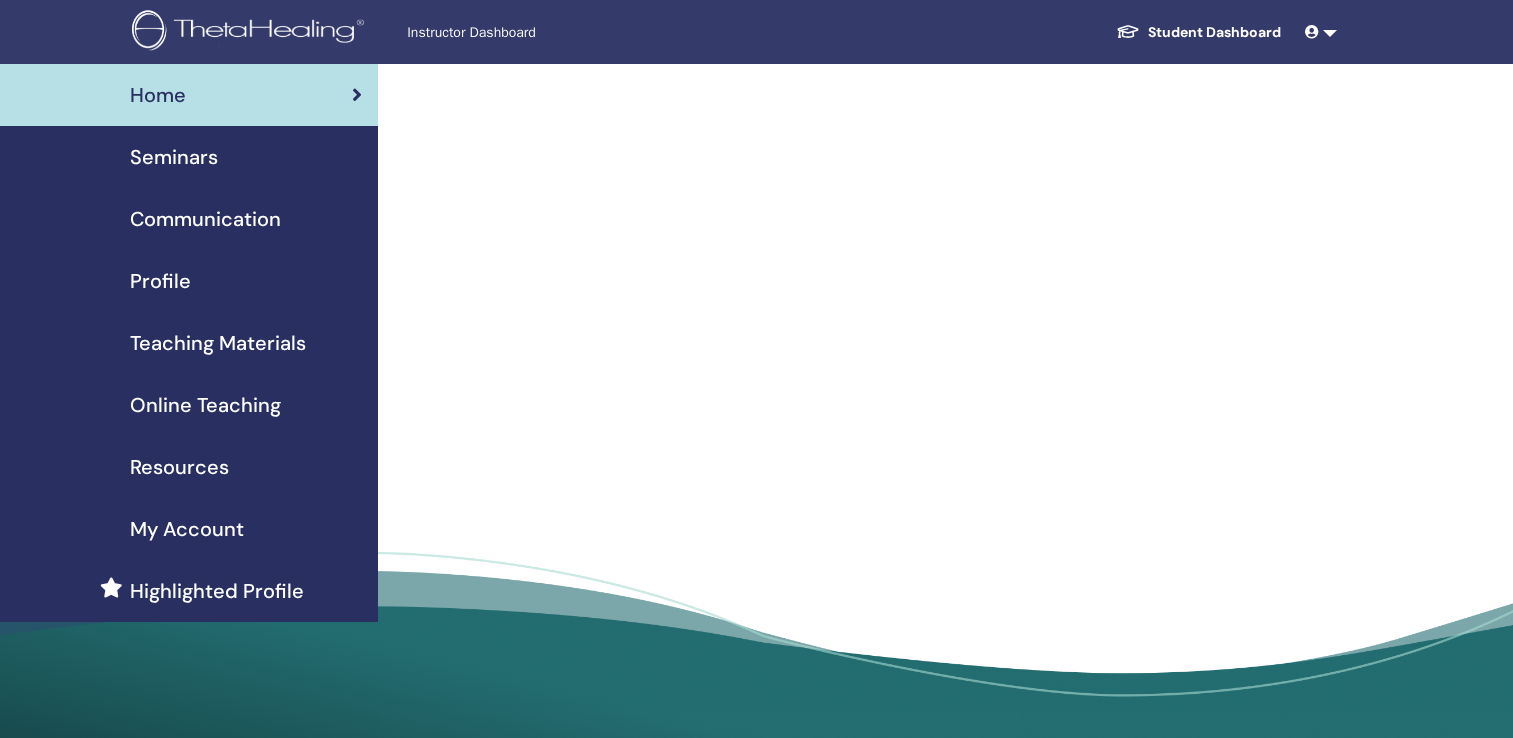 scroll, scrollTop: 0, scrollLeft: 0, axis: both 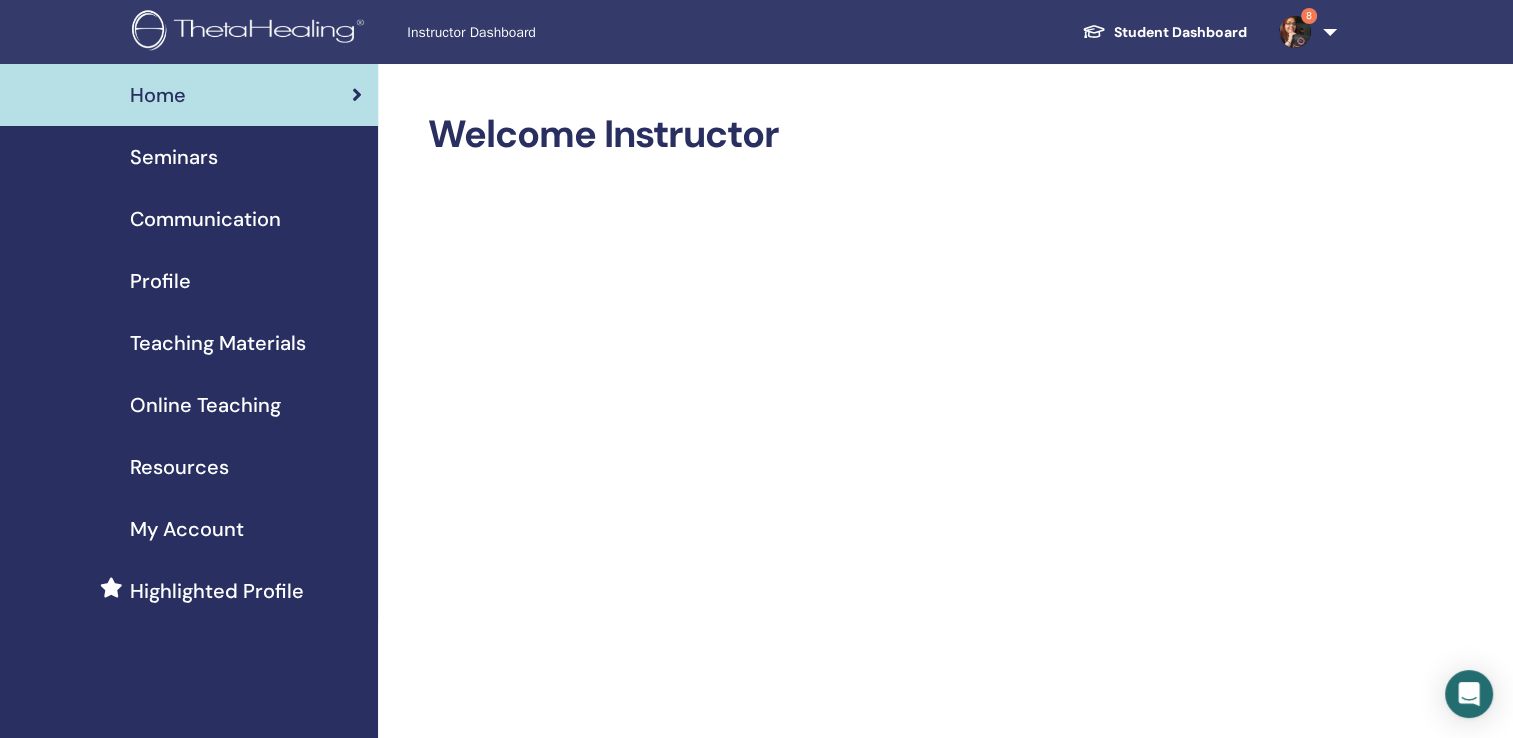 click on "Seminars" at bounding box center (174, 157) 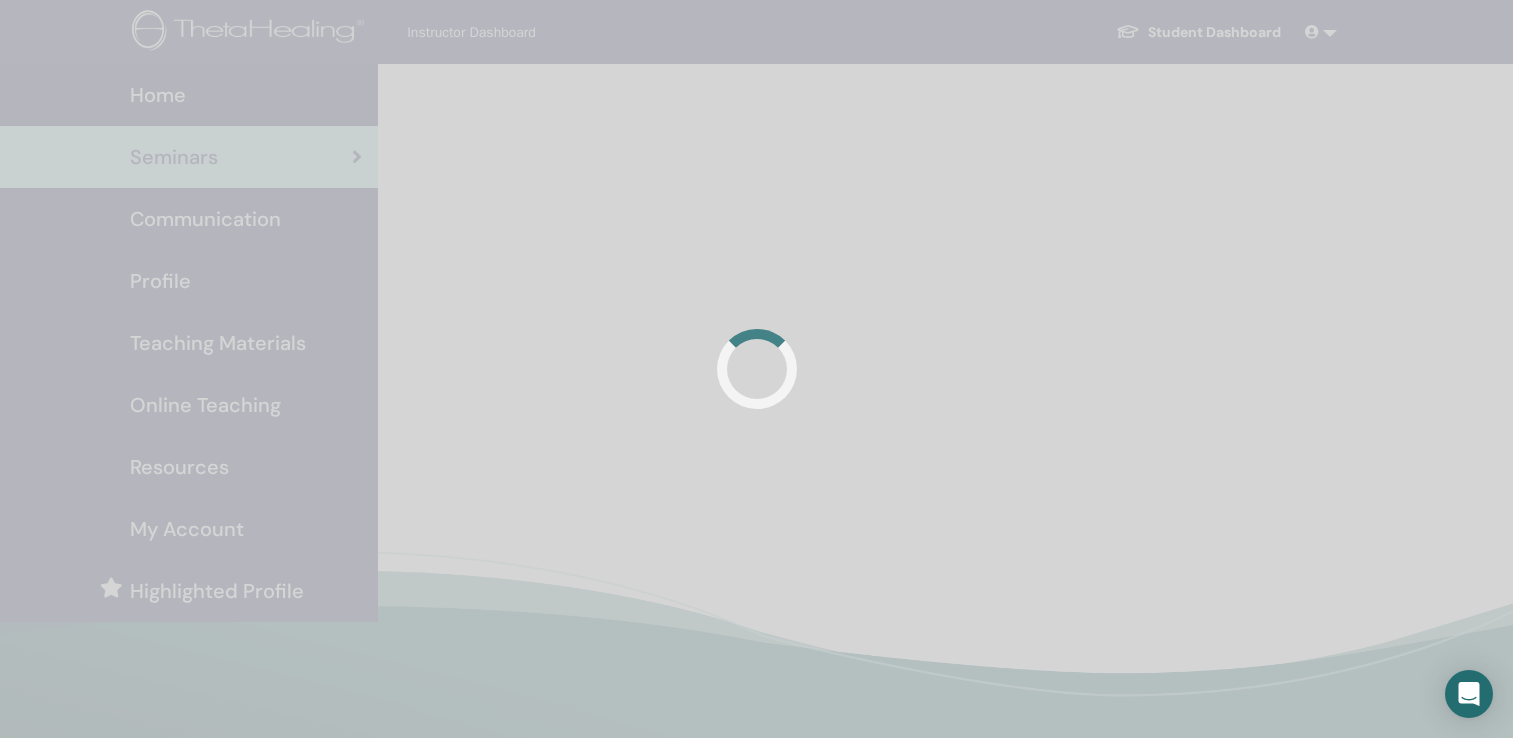 scroll, scrollTop: 0, scrollLeft: 0, axis: both 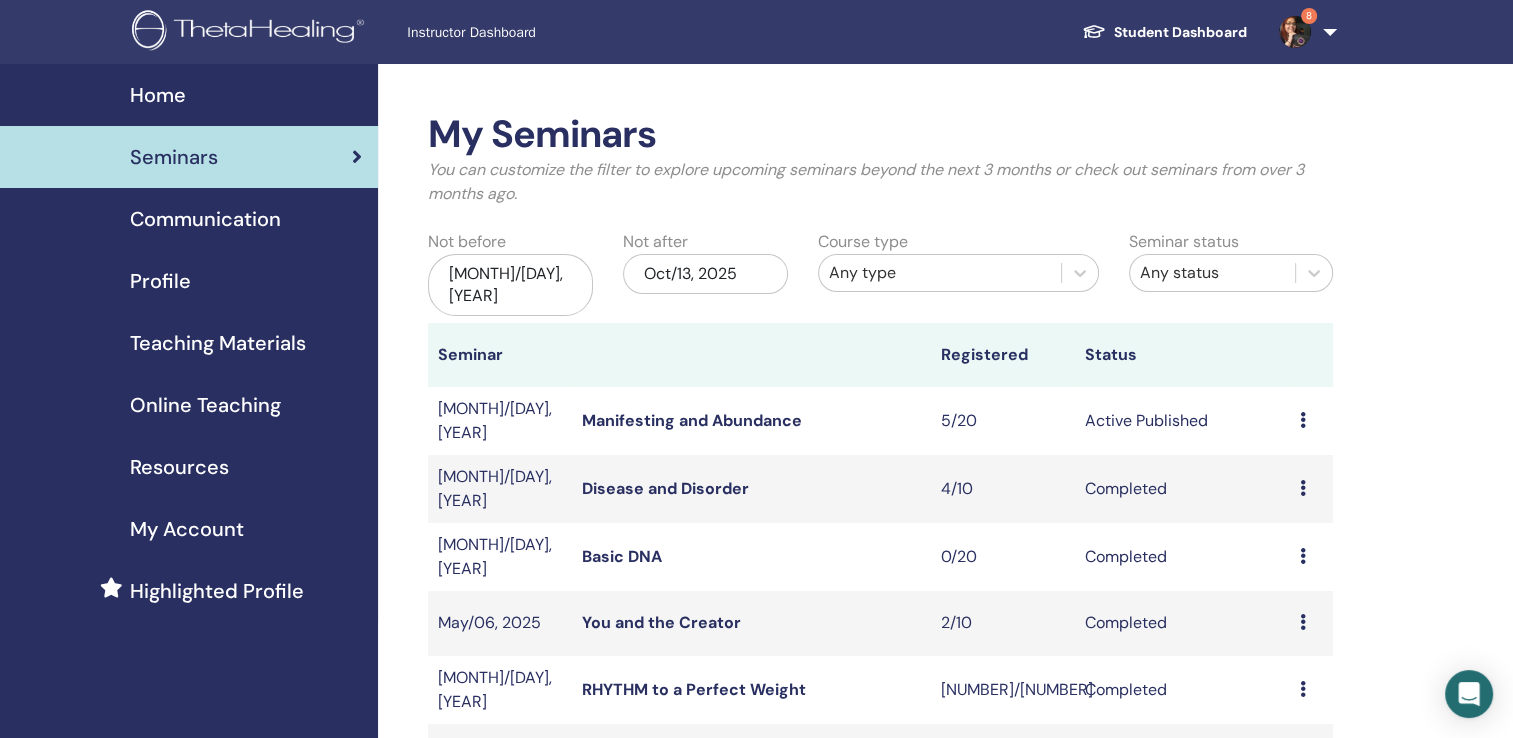 click at bounding box center [1303, 420] 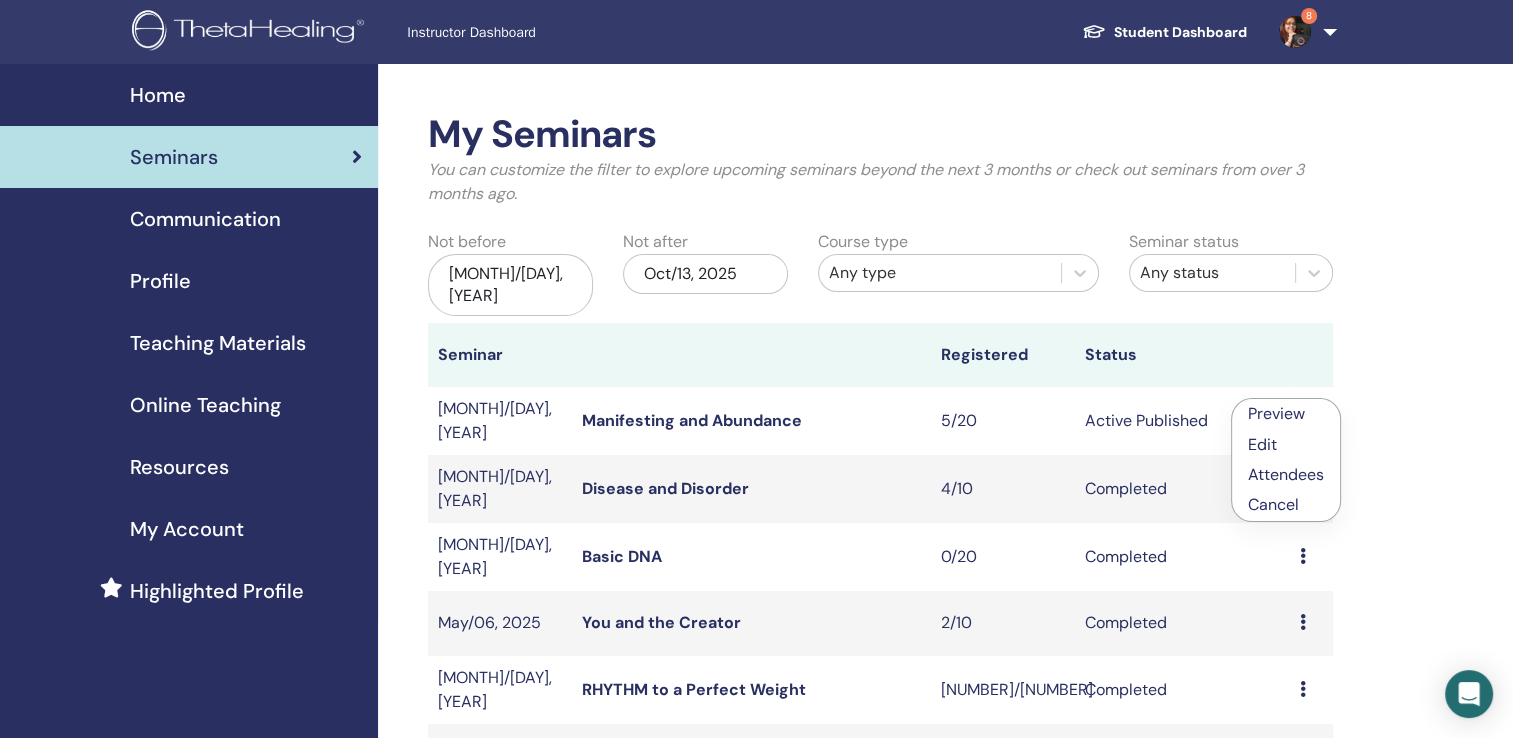 click on "Active Published" at bounding box center (1181, 421) 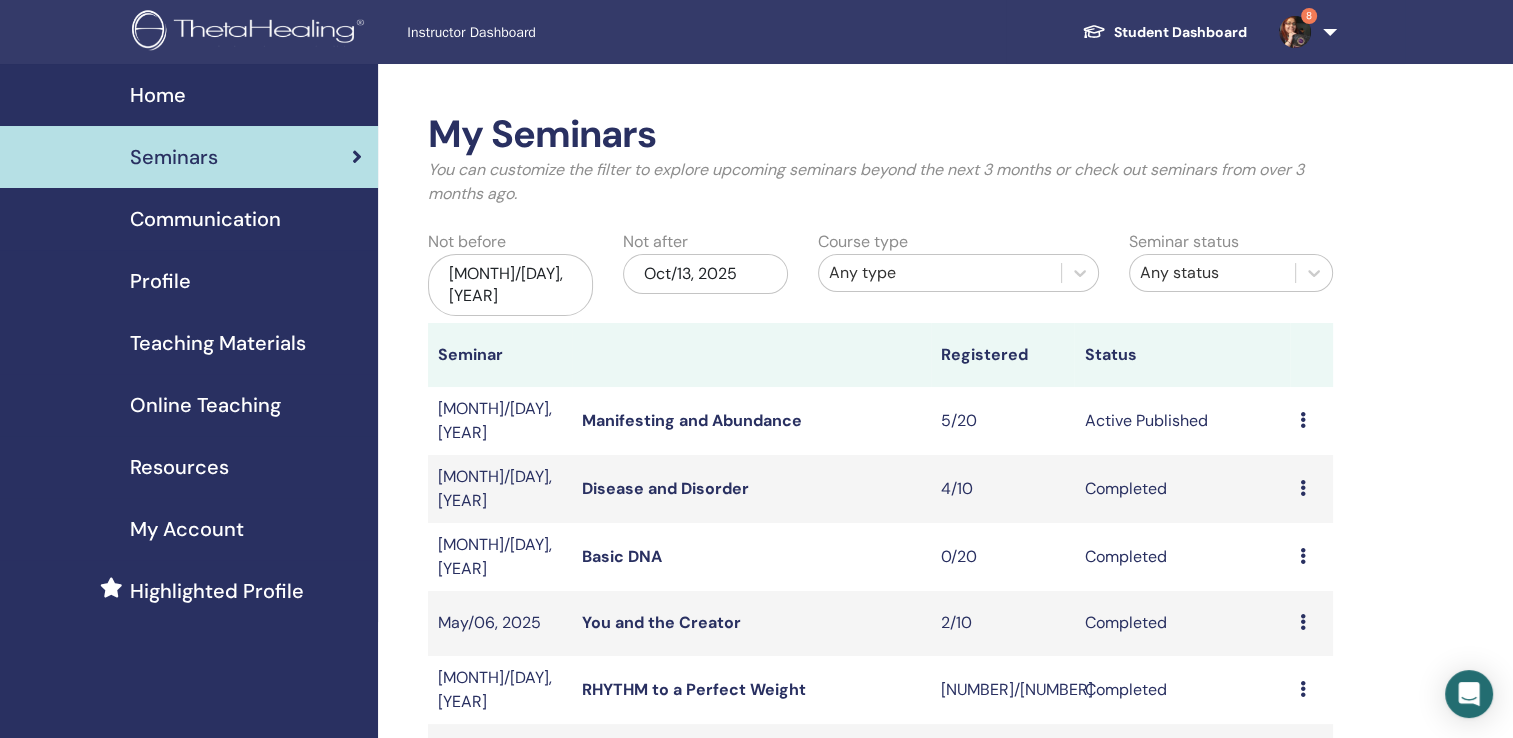 click at bounding box center (1303, 420) 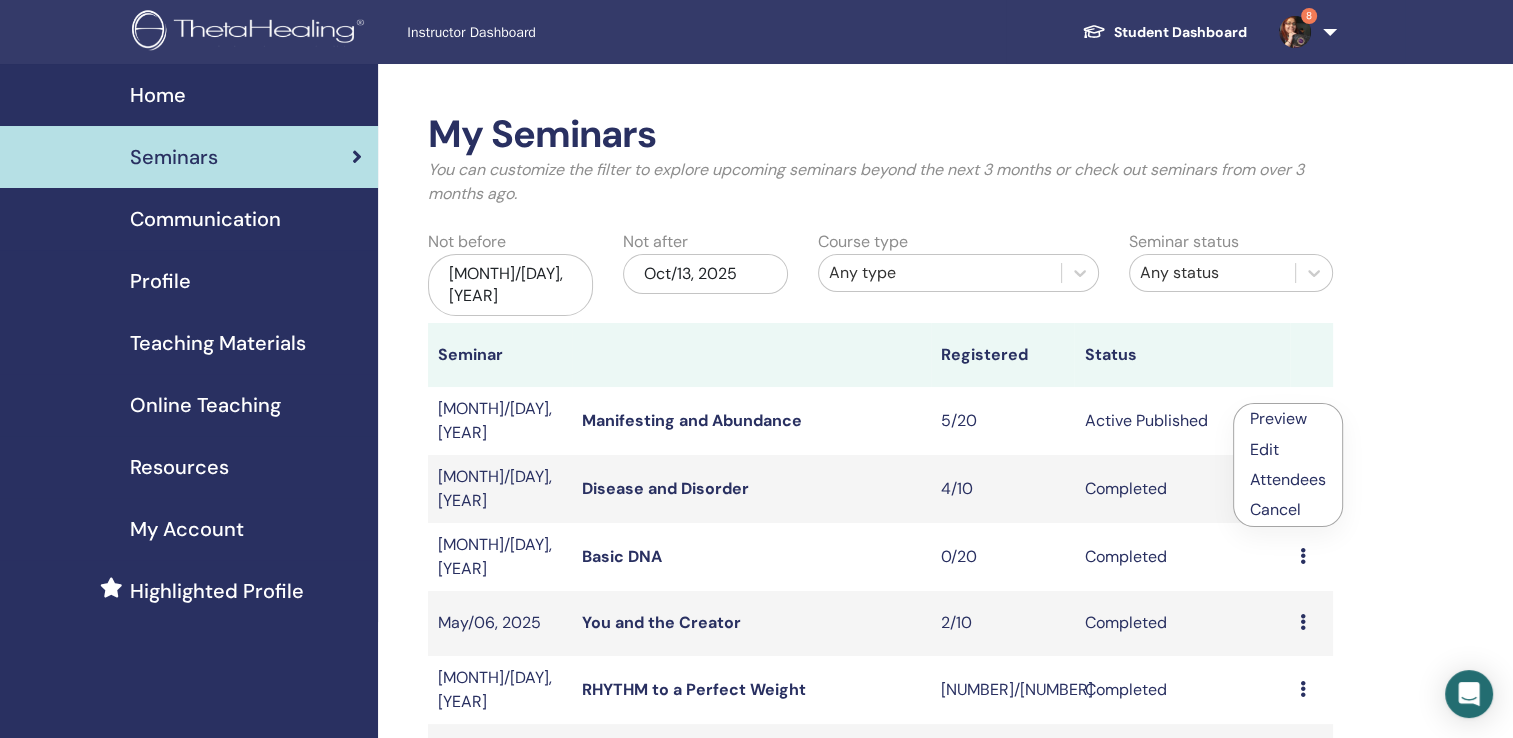 click on "Attendees" at bounding box center [1288, 479] 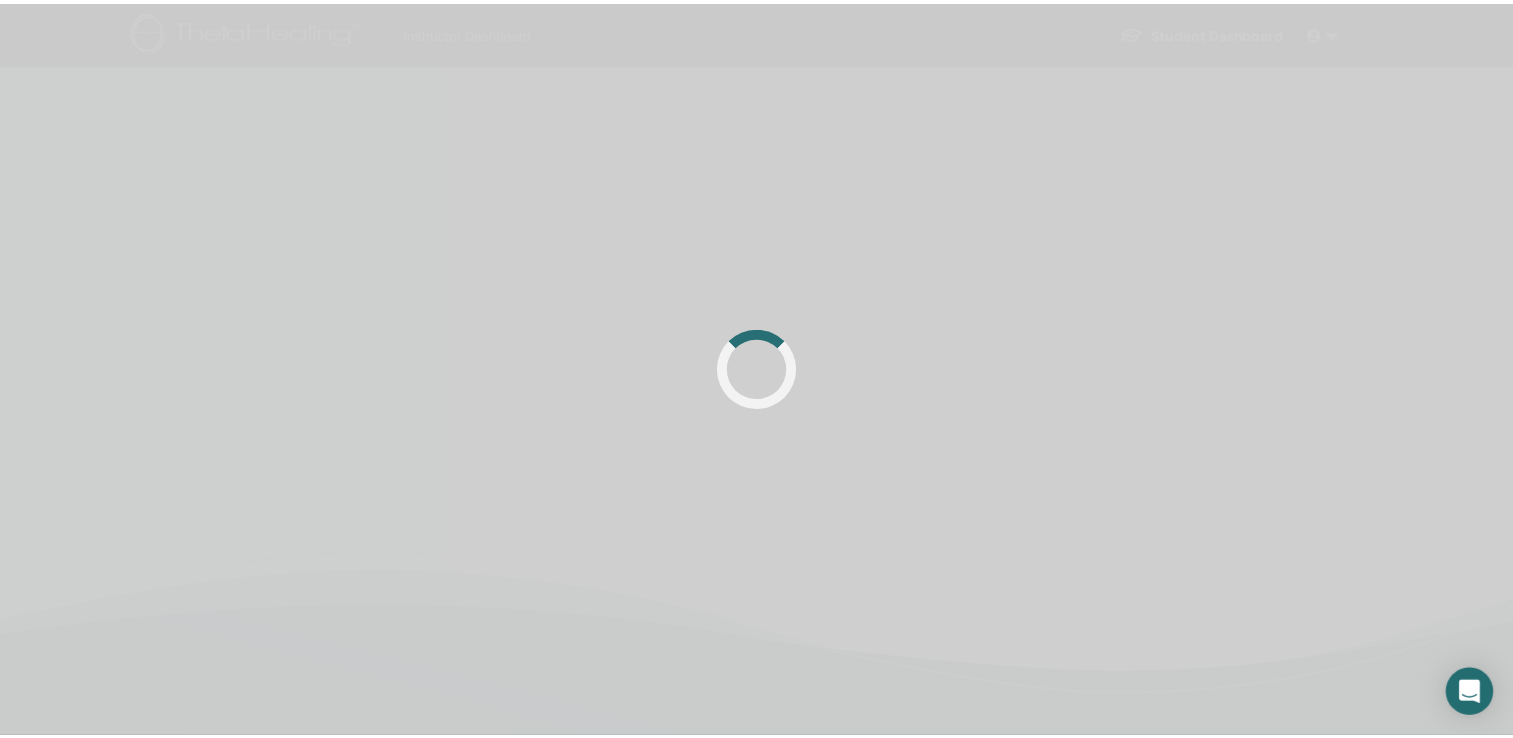 scroll, scrollTop: 0, scrollLeft: 0, axis: both 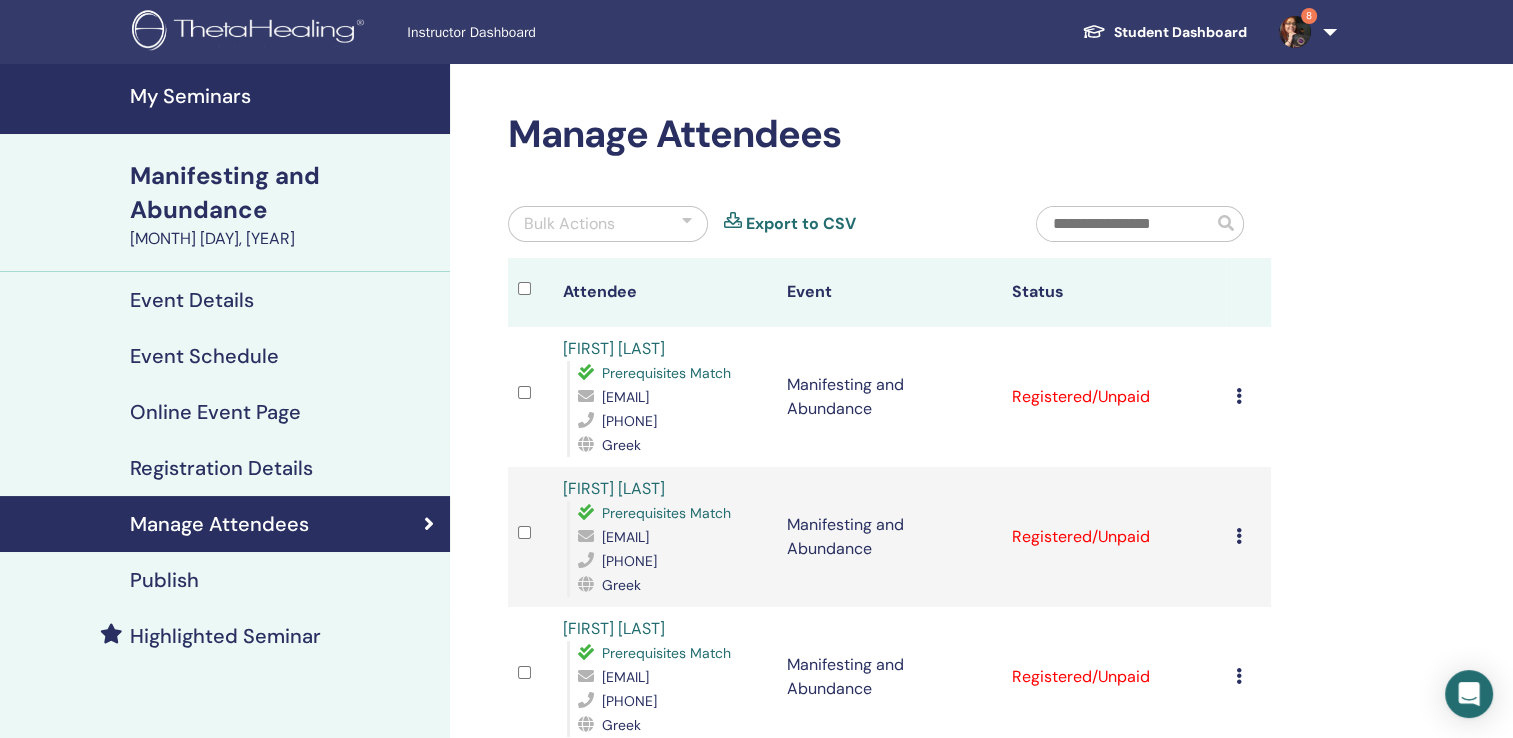 click at bounding box center (1239, 396) 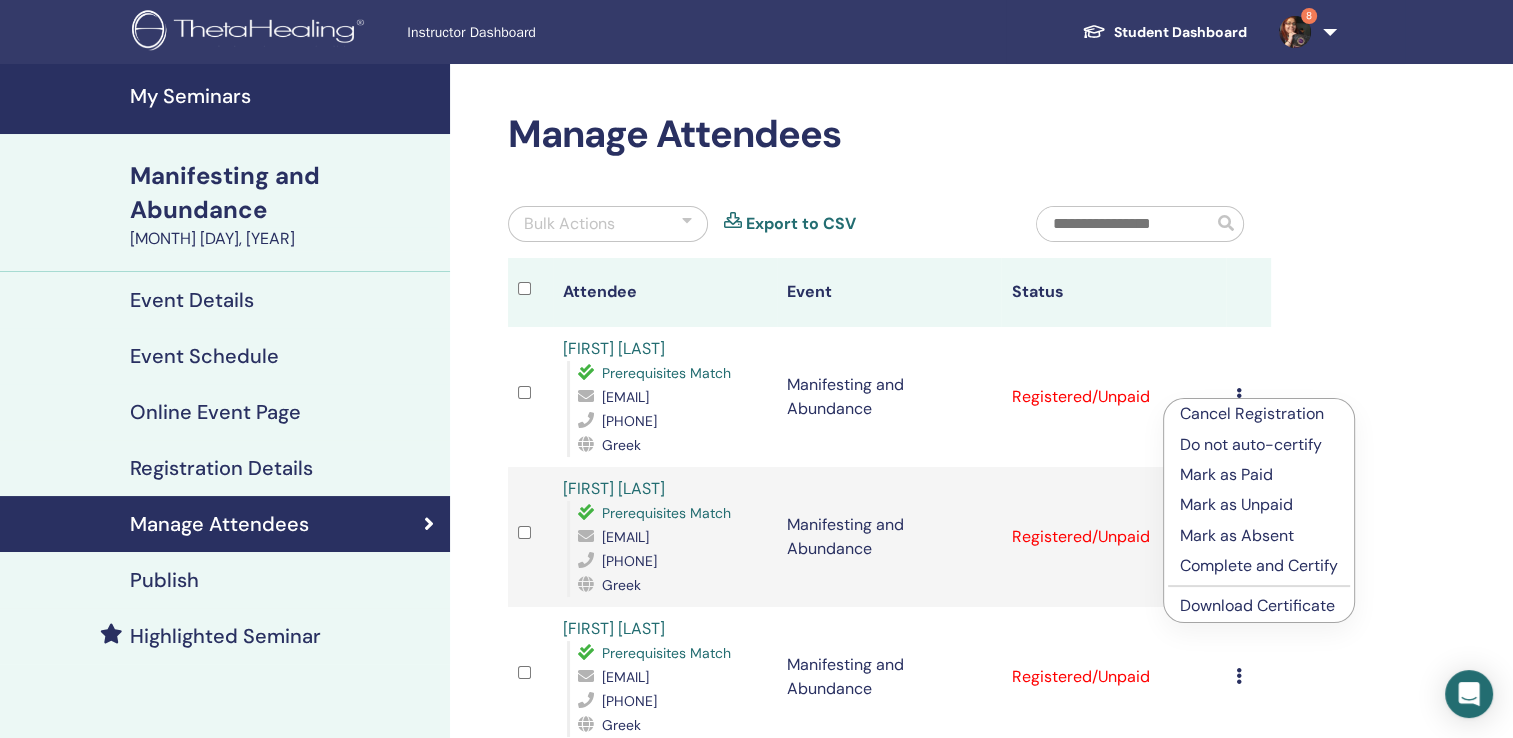 click on "Complete and Certify" at bounding box center [1259, 566] 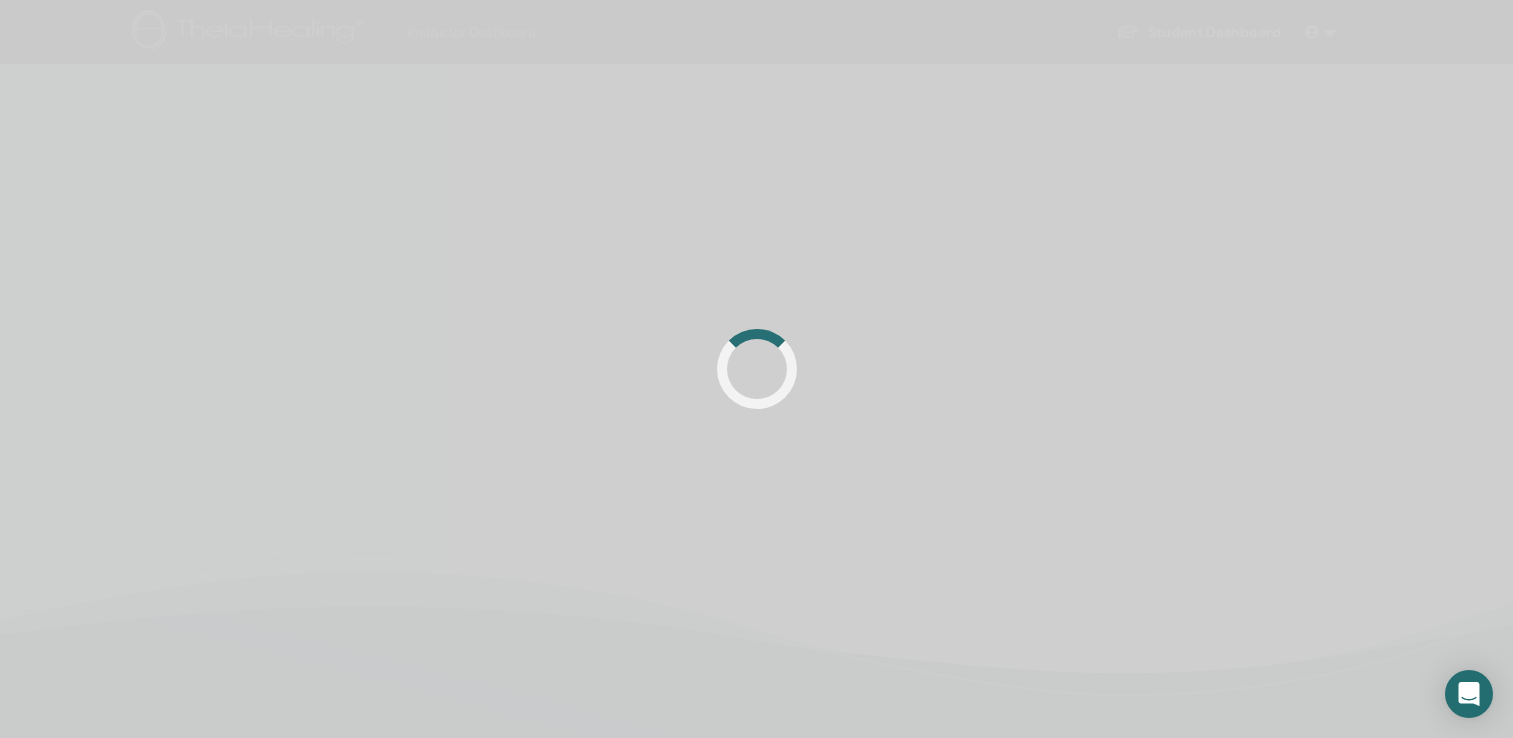 scroll, scrollTop: 0, scrollLeft: 0, axis: both 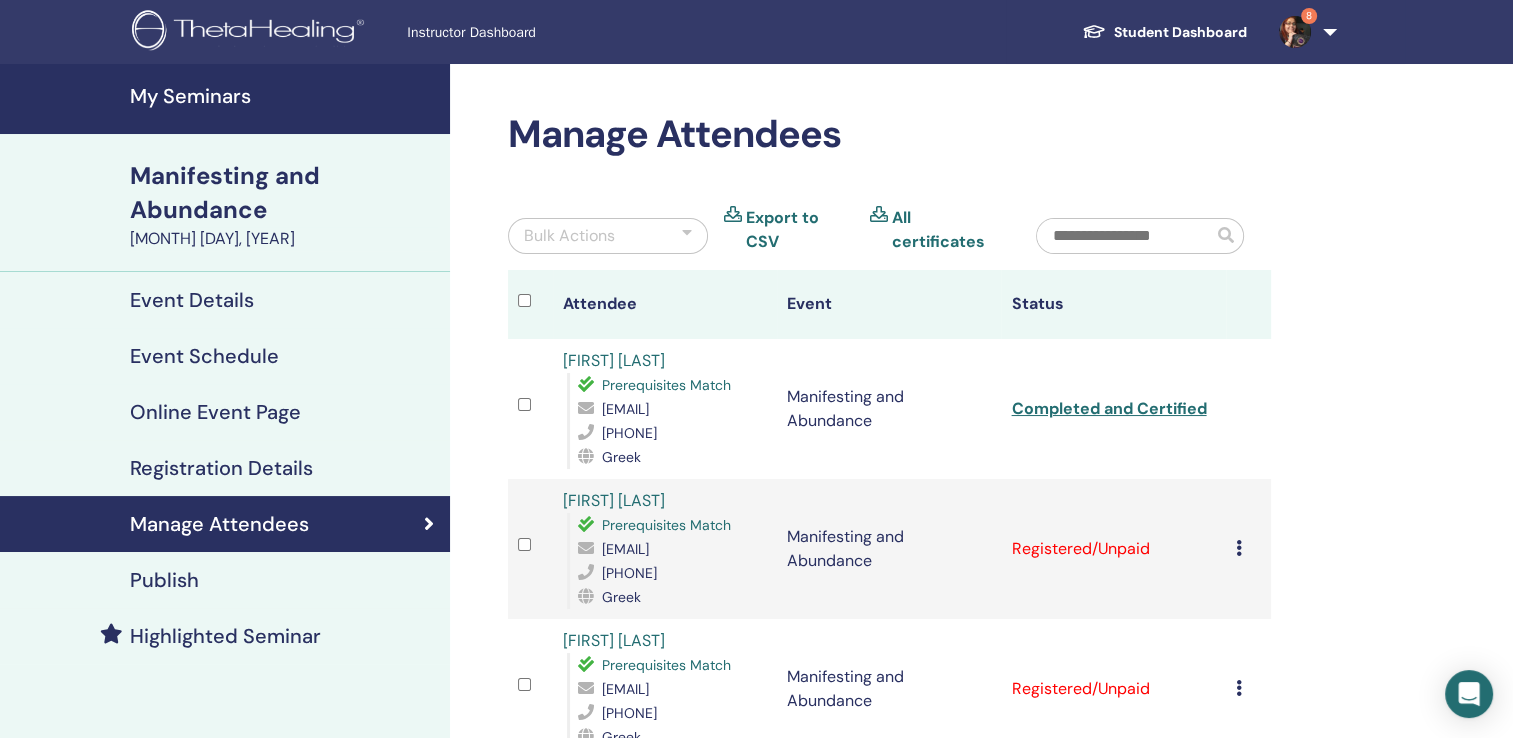 click on "Cancel Registration Do not auto-certify Mark as Paid Mark as Unpaid Mark as Absent Complete and Certify Download Certificate" at bounding box center [1248, 549] 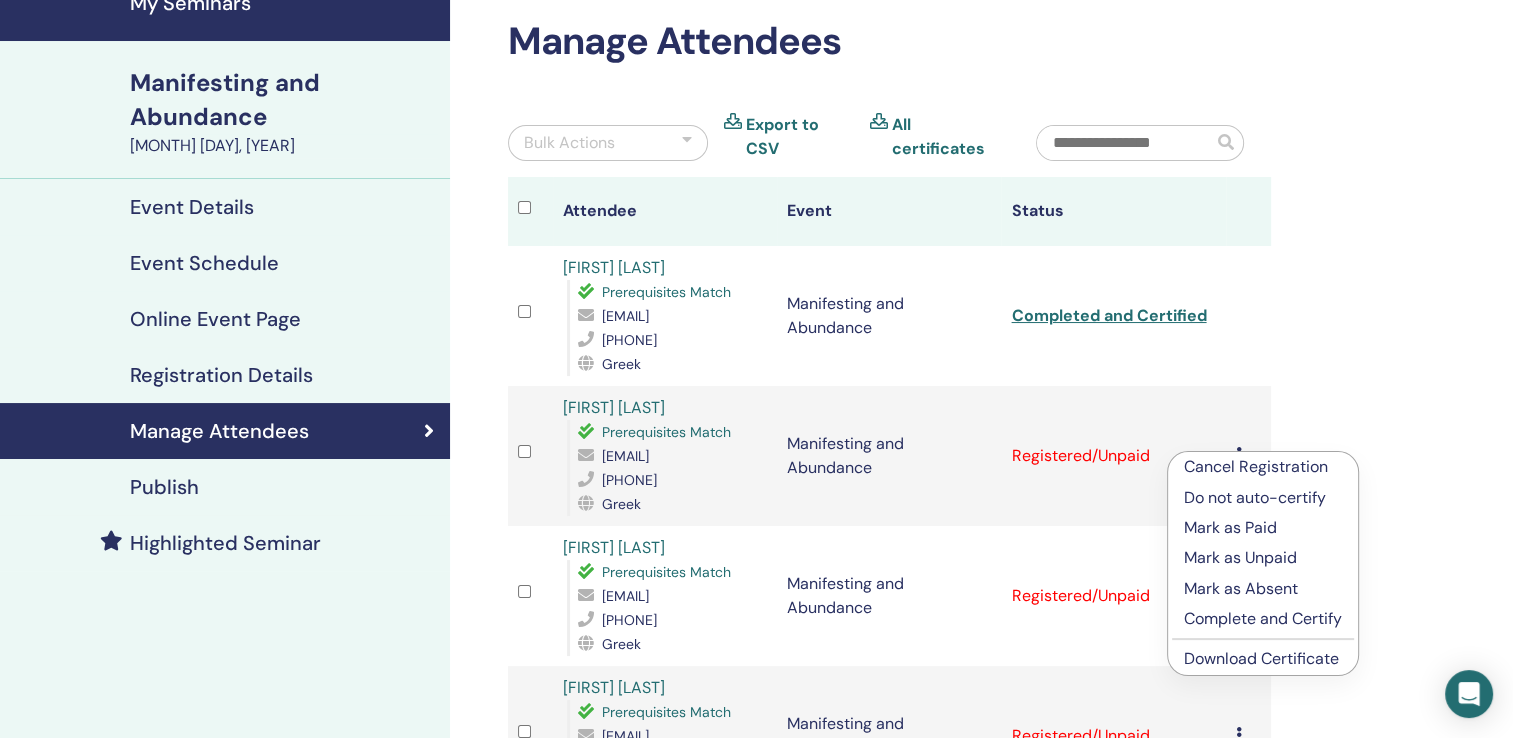 scroll, scrollTop: 300, scrollLeft: 0, axis: vertical 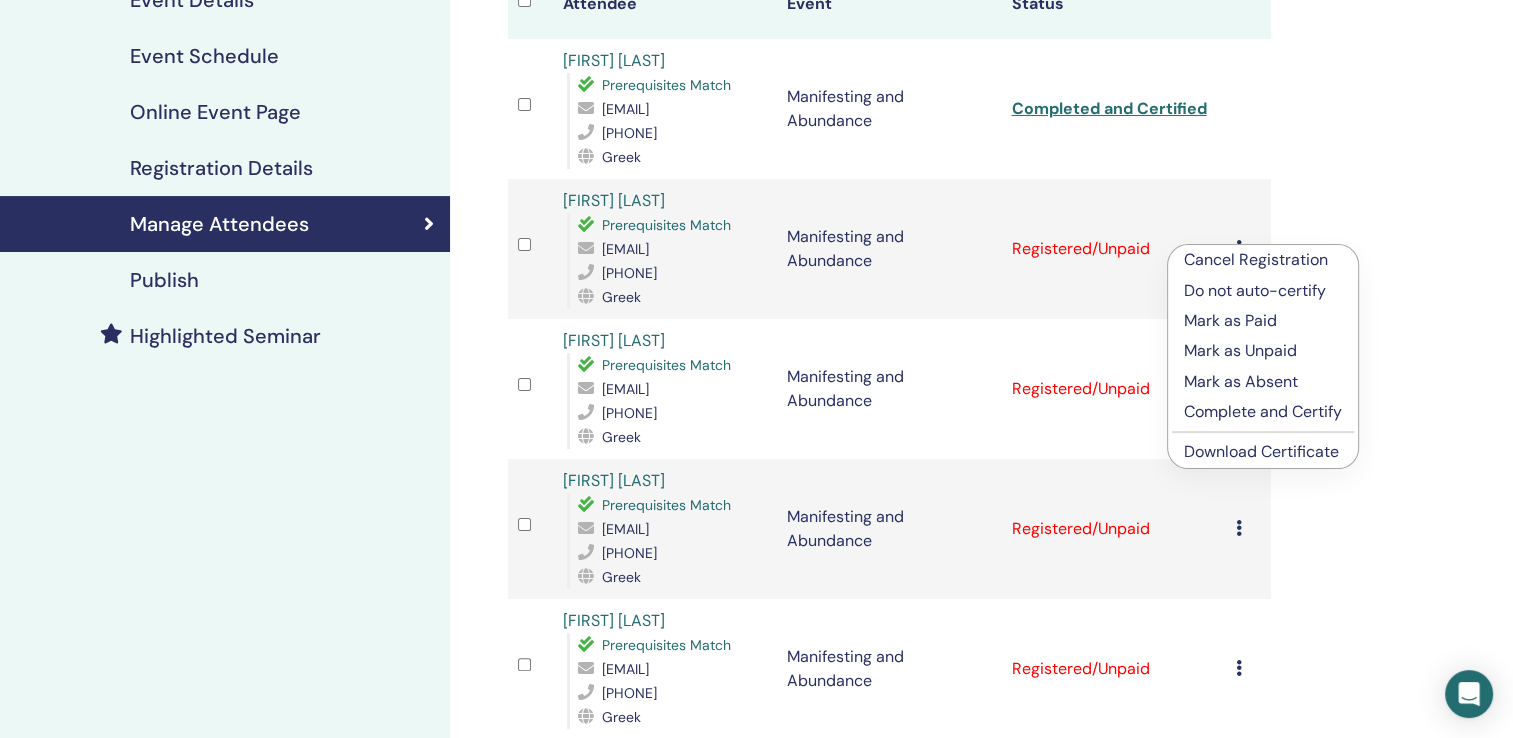 click on "Complete and Certify" at bounding box center (1263, 412) 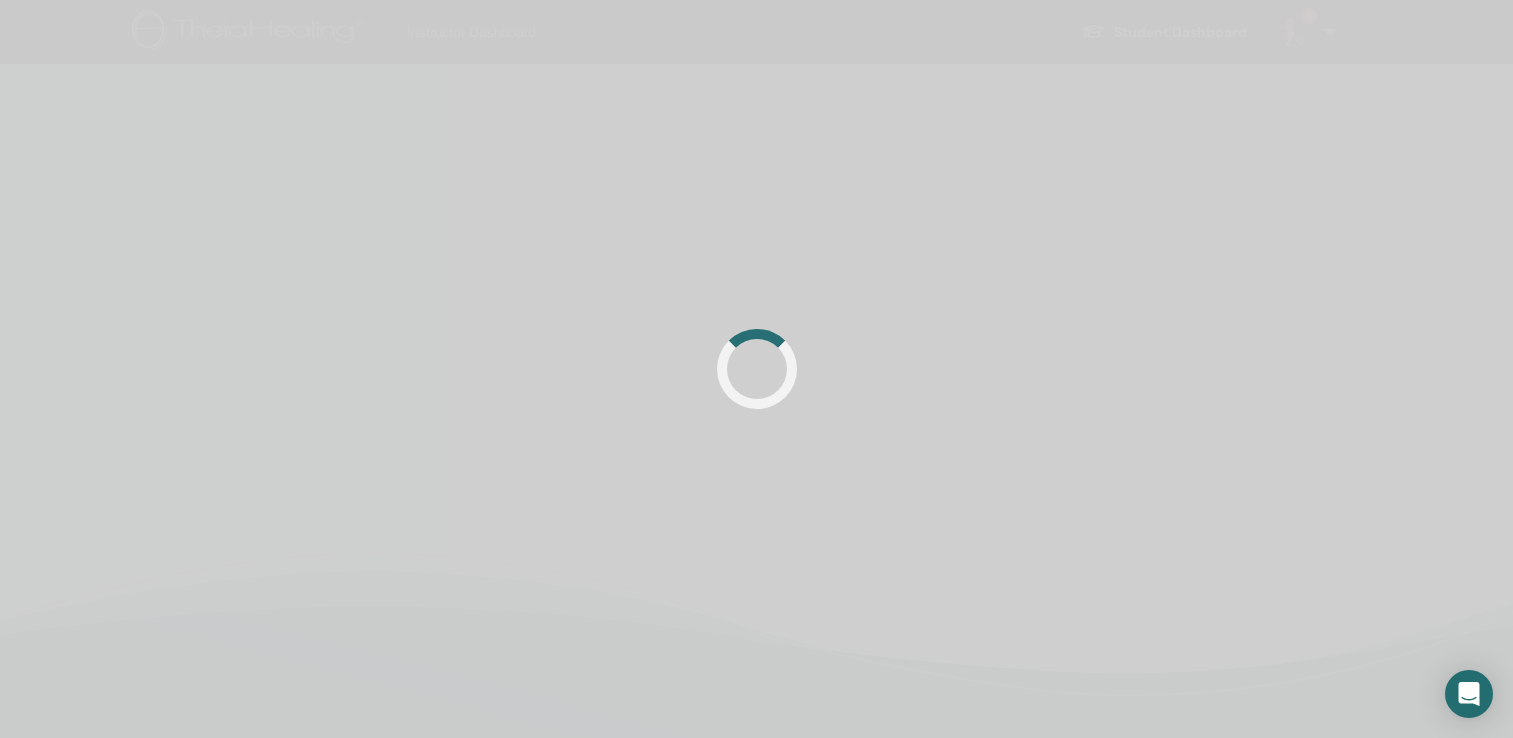 scroll, scrollTop: 300, scrollLeft: 0, axis: vertical 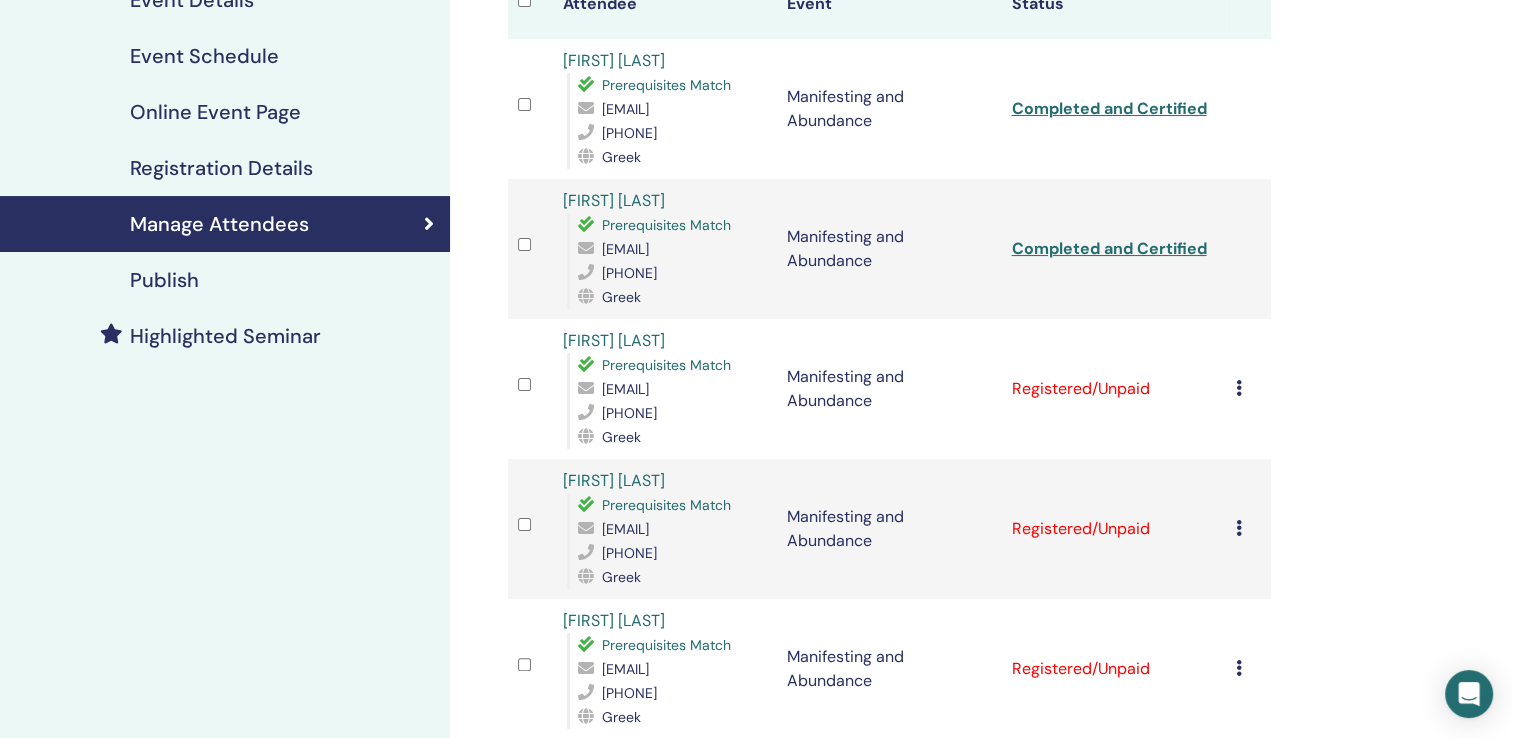 click at bounding box center (1239, 388) 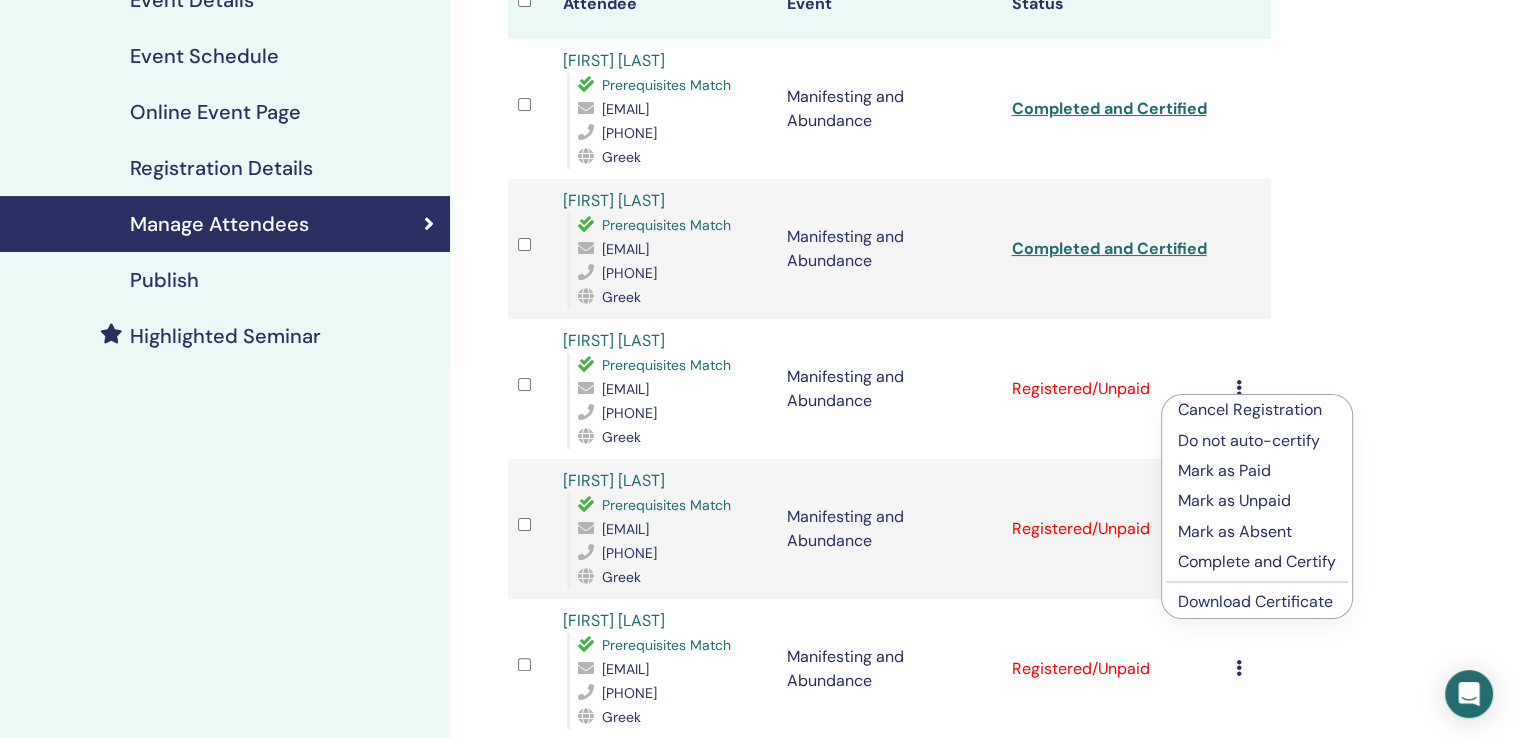 click on "Complete and Certify" at bounding box center [1257, 562] 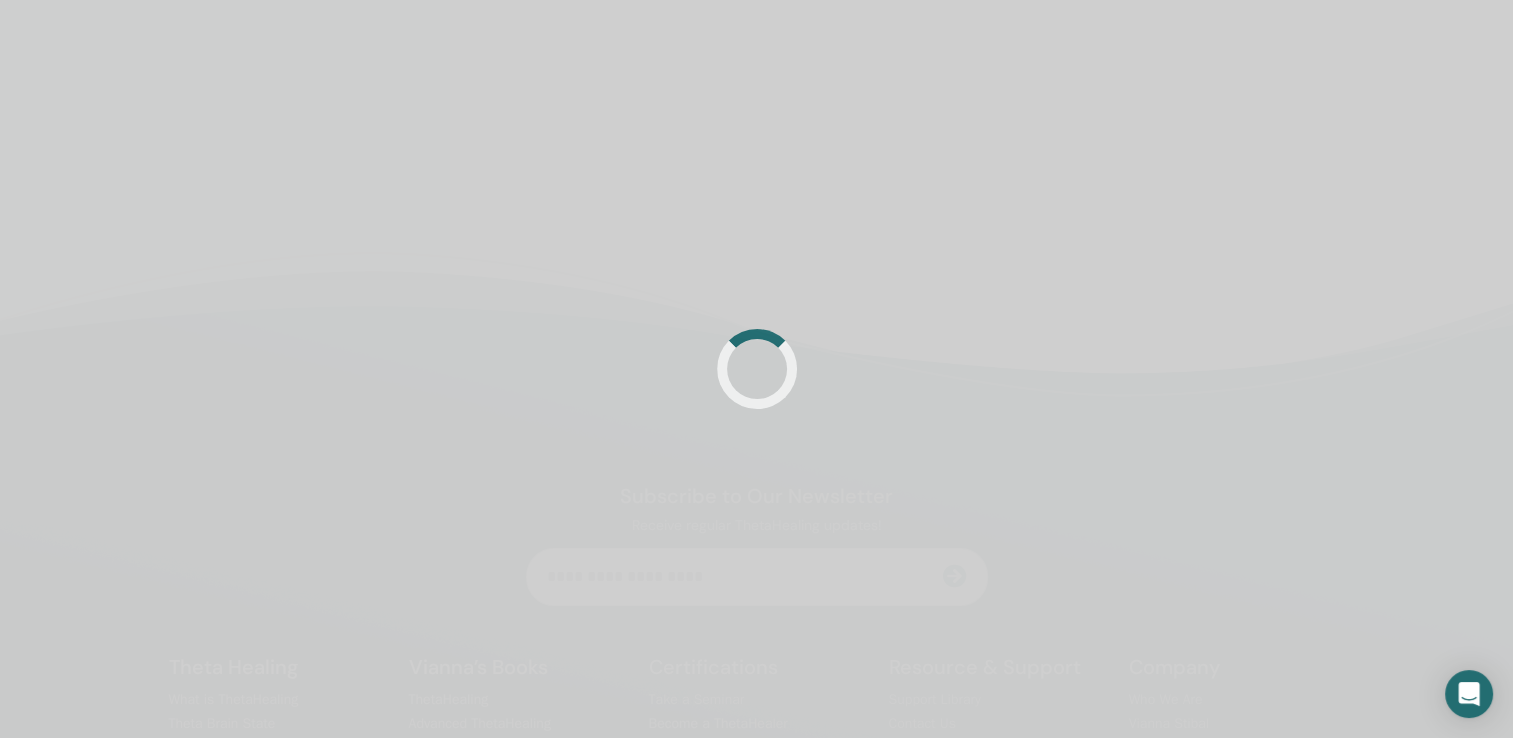 scroll, scrollTop: 300, scrollLeft: 0, axis: vertical 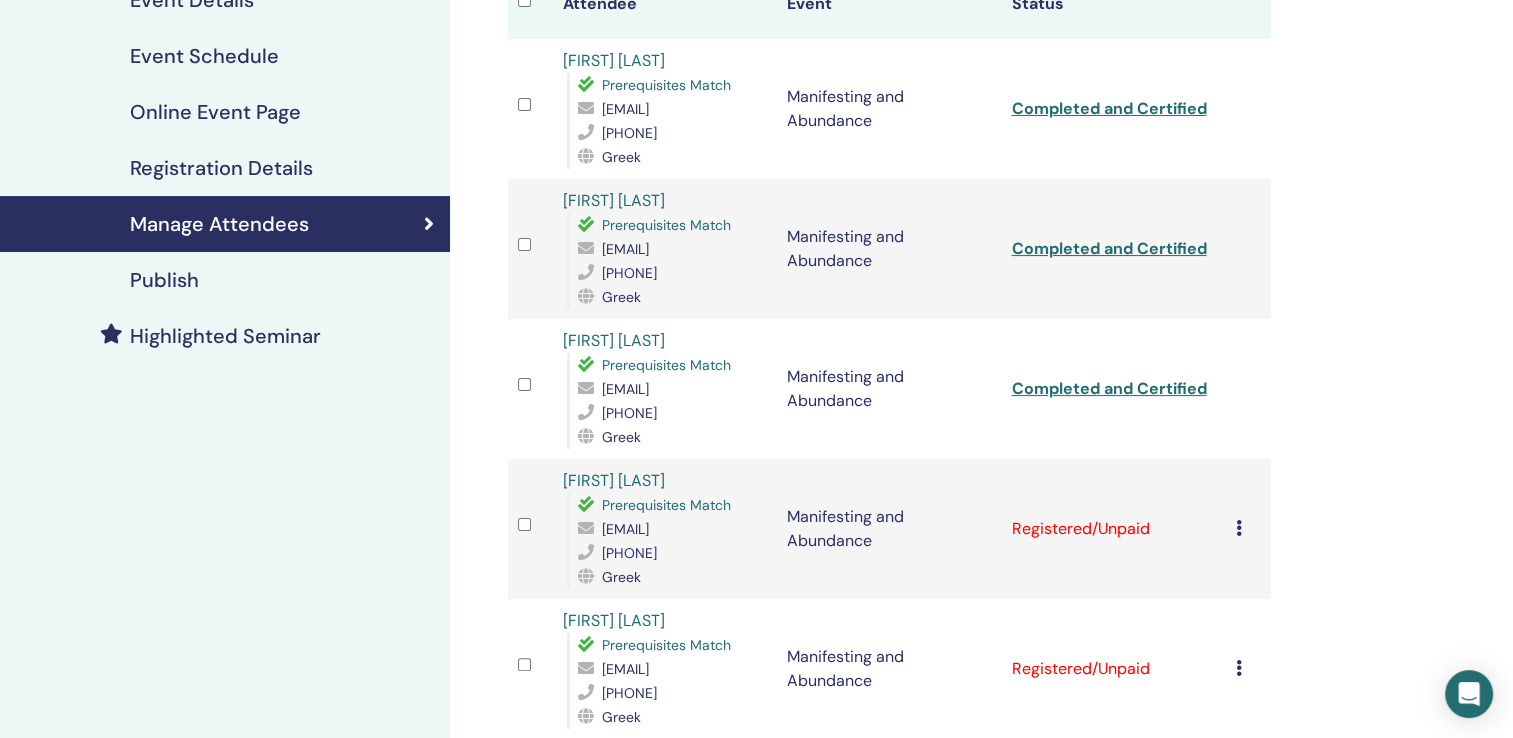 click at bounding box center (1239, 528) 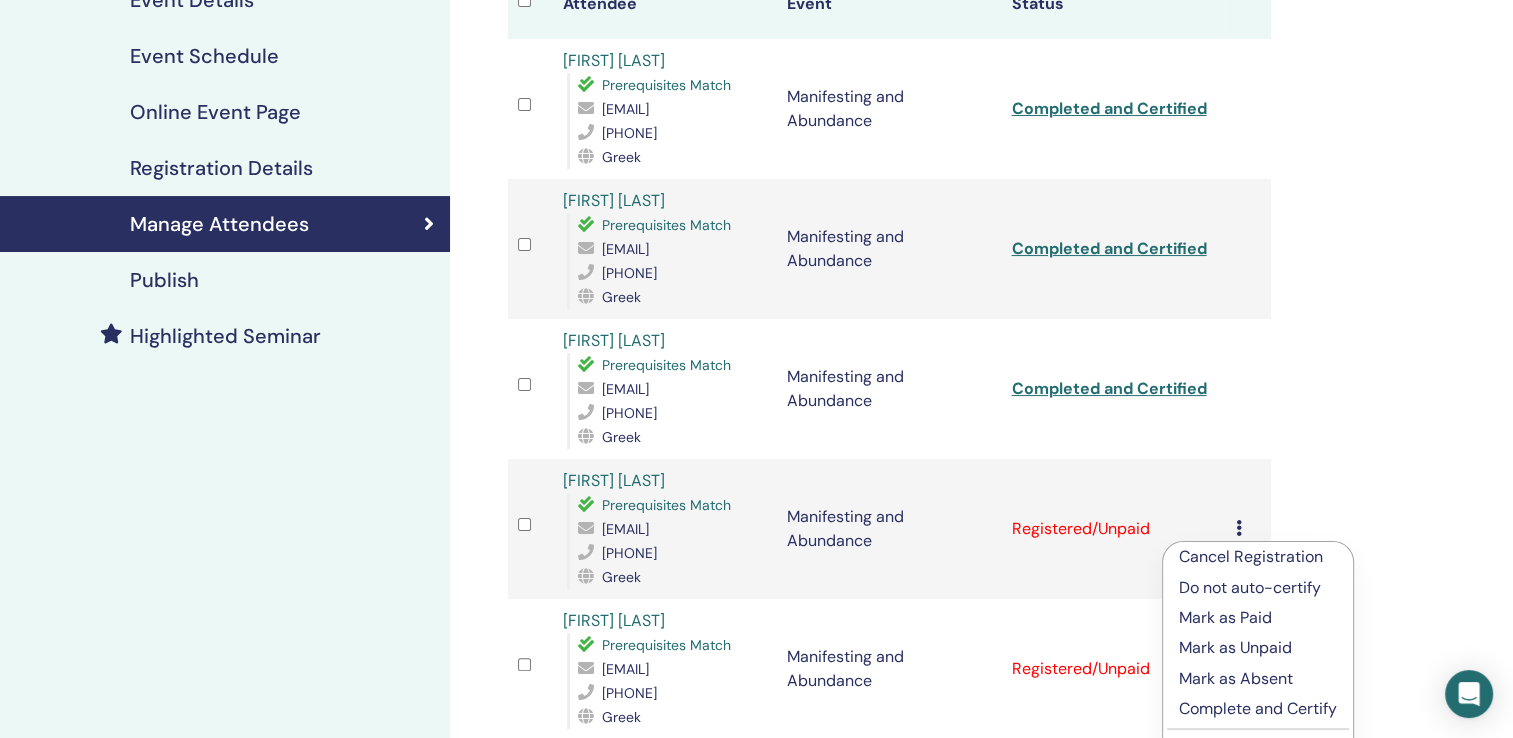click on "Complete and Certify" at bounding box center [1258, 709] 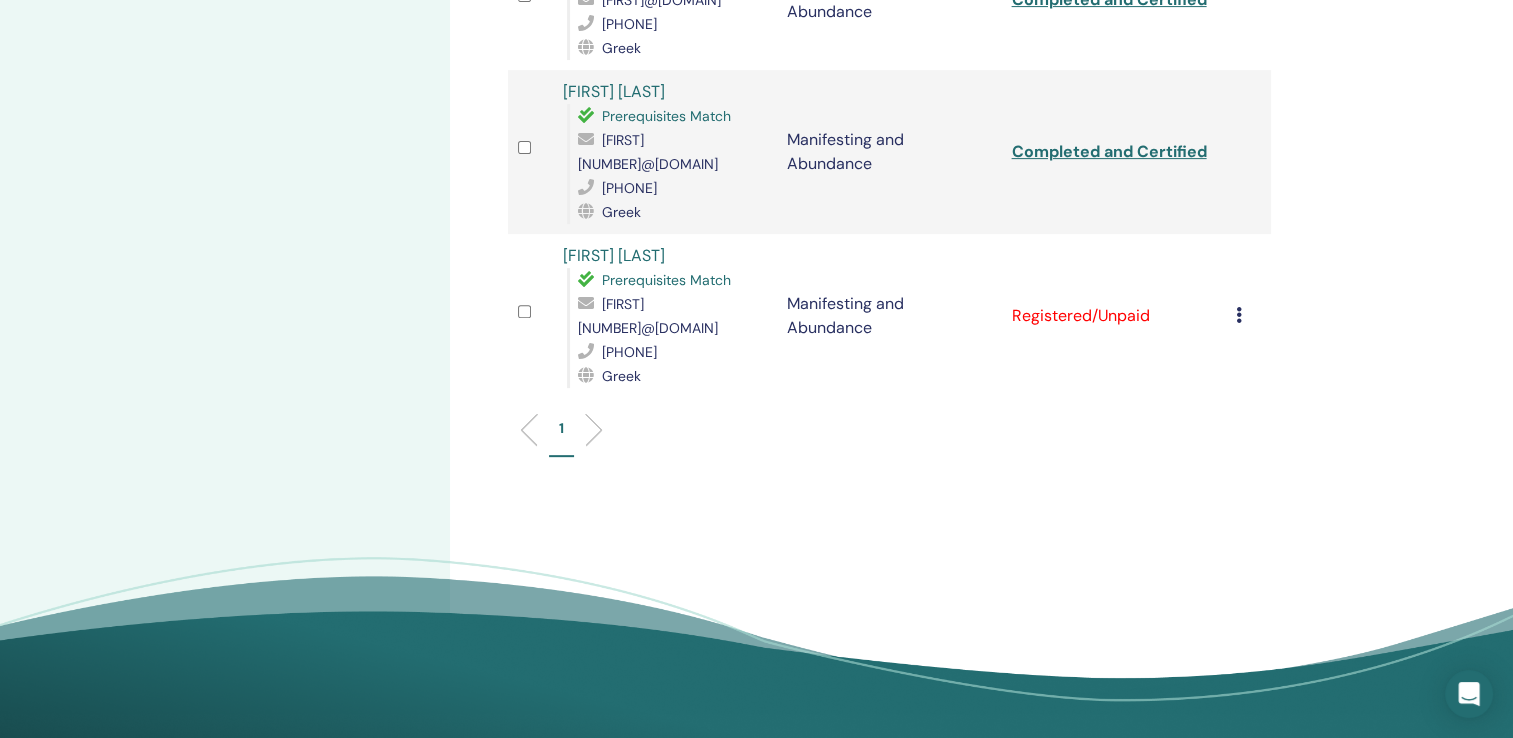scroll, scrollTop: 700, scrollLeft: 0, axis: vertical 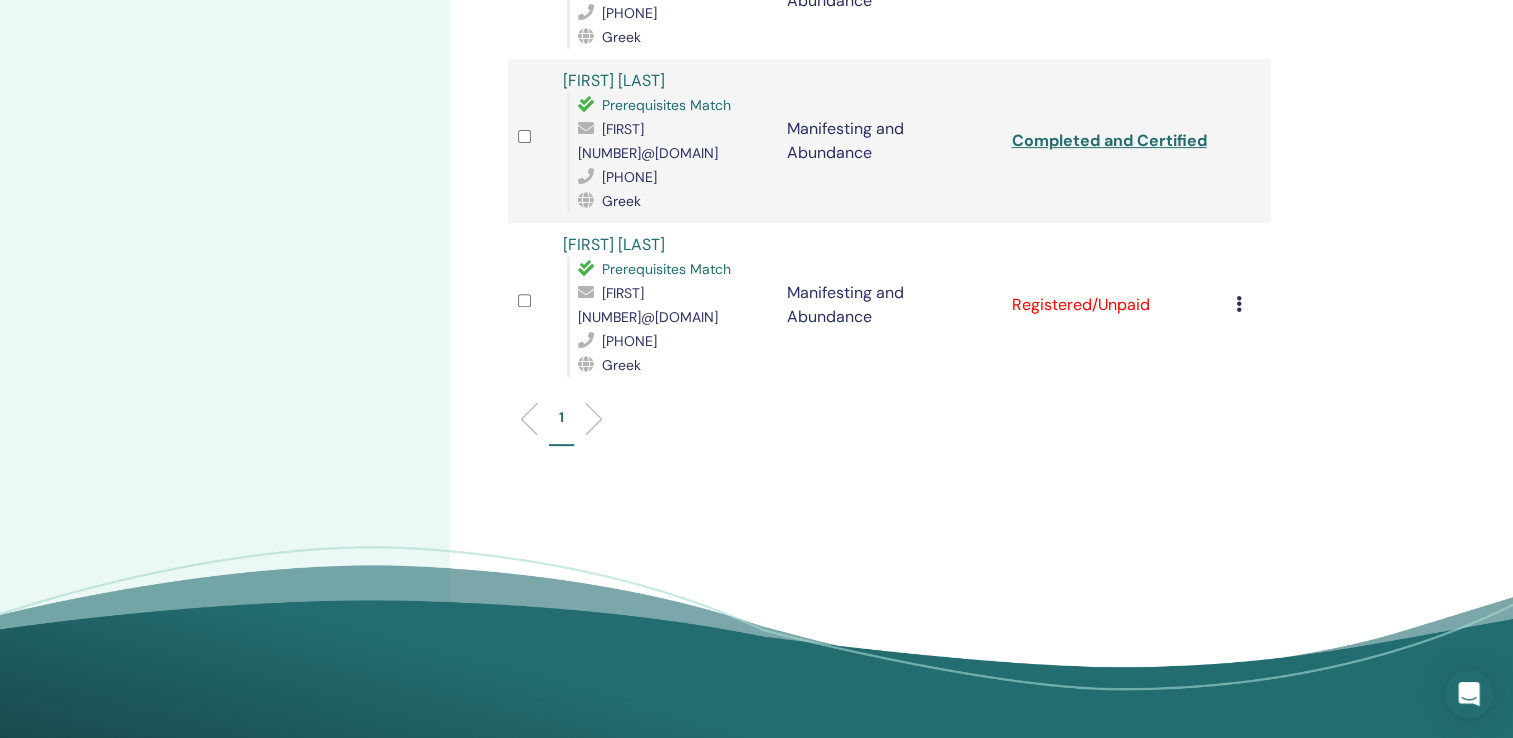 click on "Cancel Registration Do not auto-certify Mark as Paid Mark as Unpaid Mark as Absent Complete and Certify Download Certificate" at bounding box center [1248, 305] 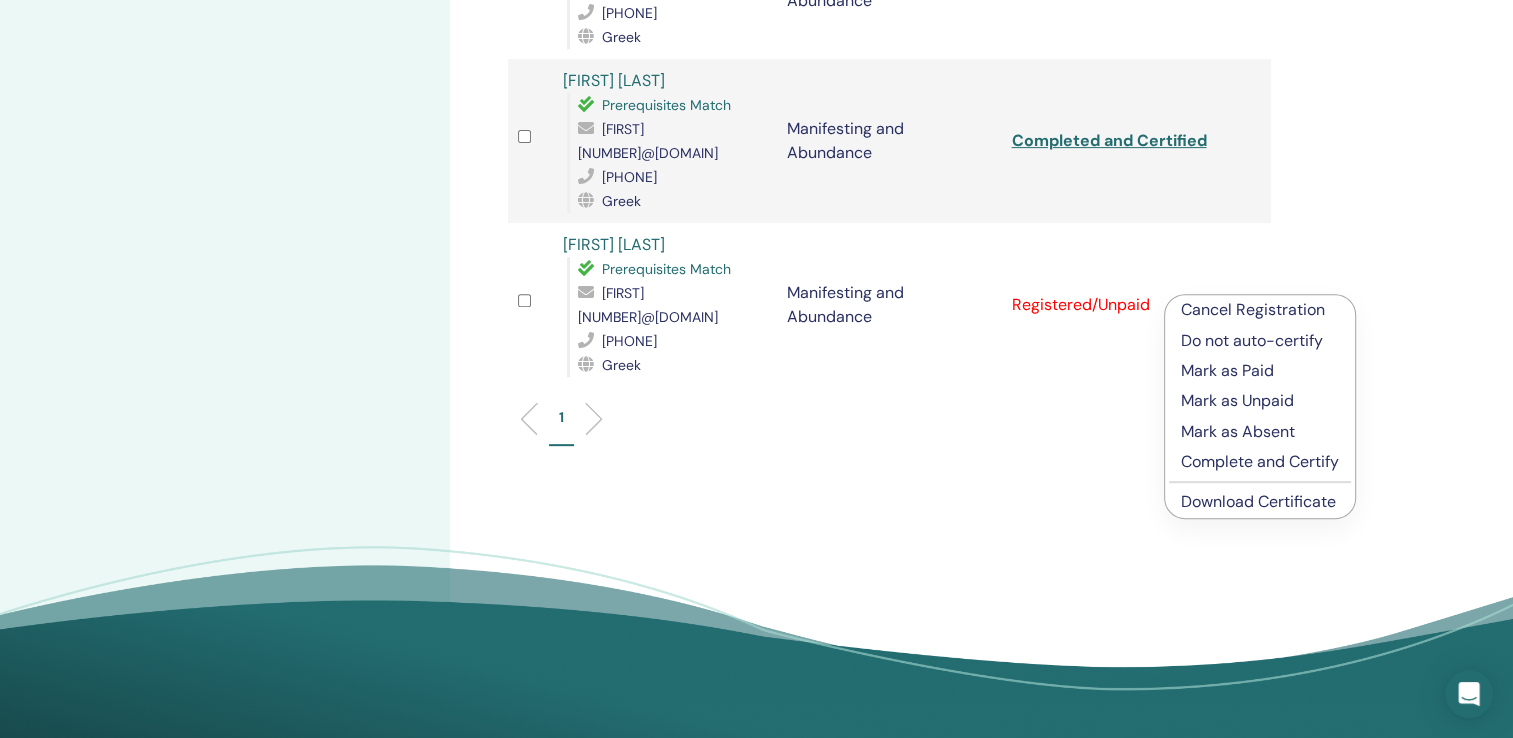click on "Complete and Certify" at bounding box center [1260, 462] 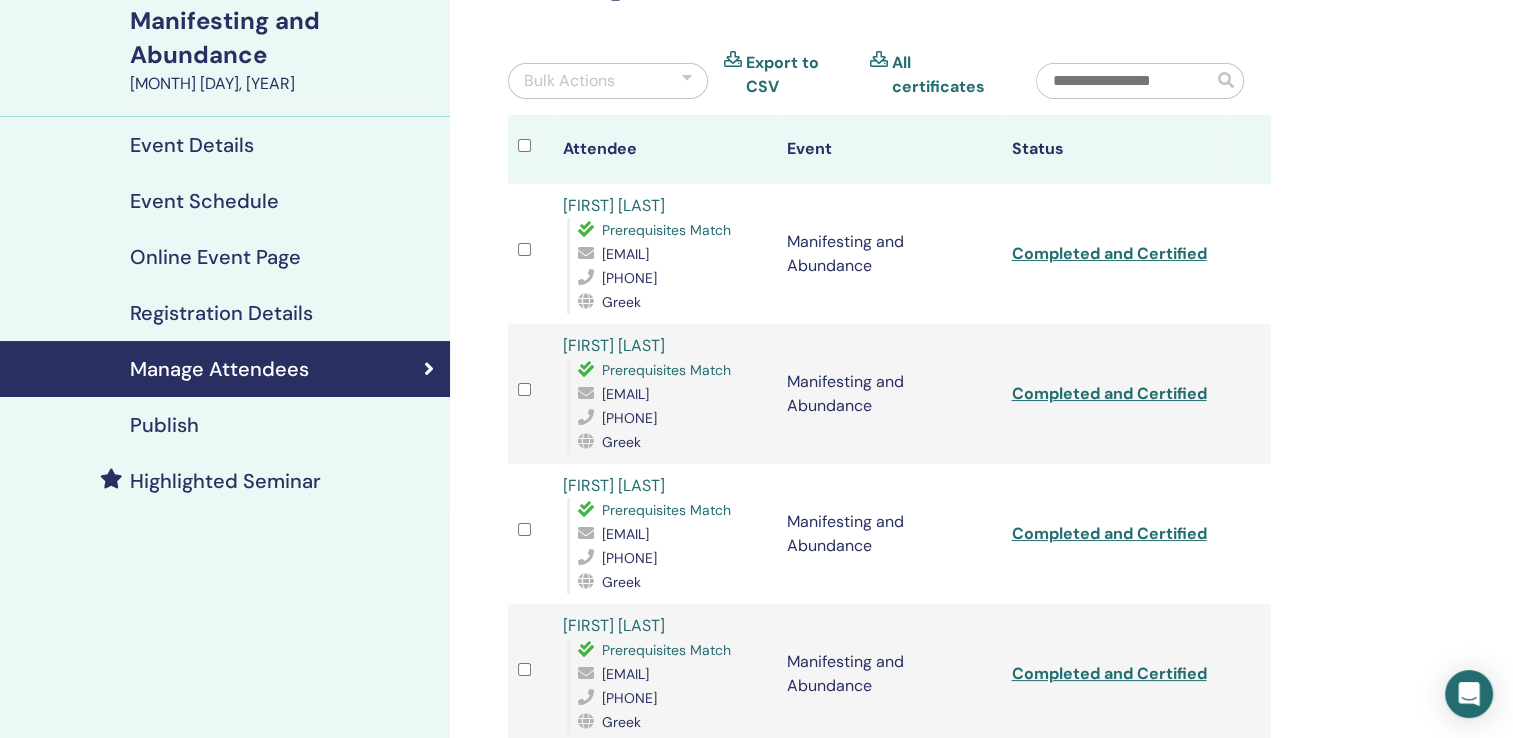 scroll, scrollTop: 0, scrollLeft: 0, axis: both 